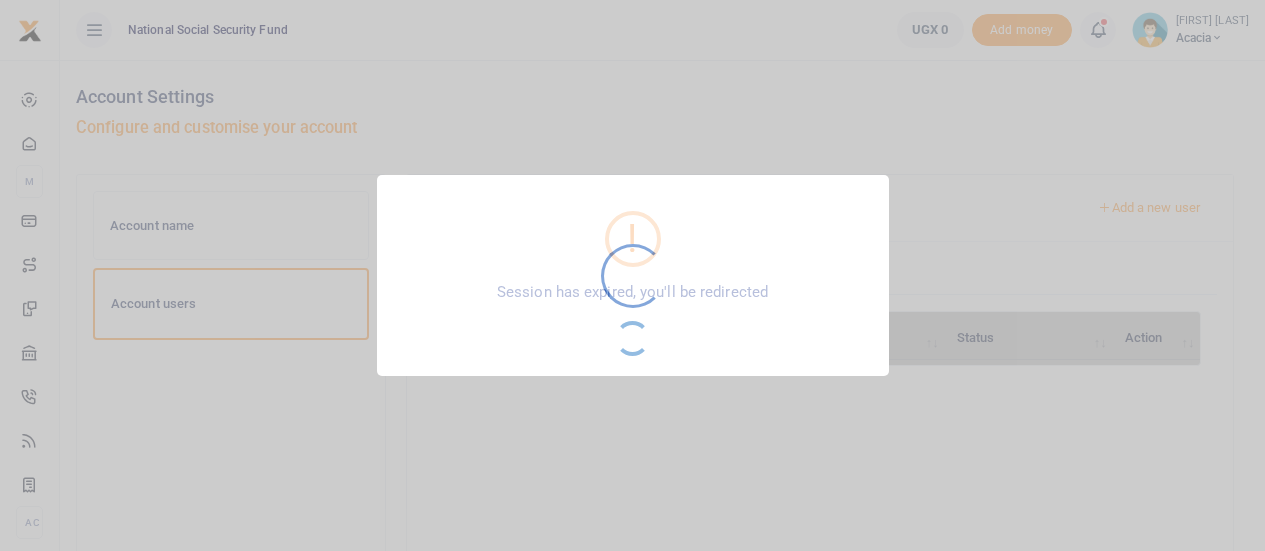 scroll, scrollTop: 300, scrollLeft: 0, axis: vertical 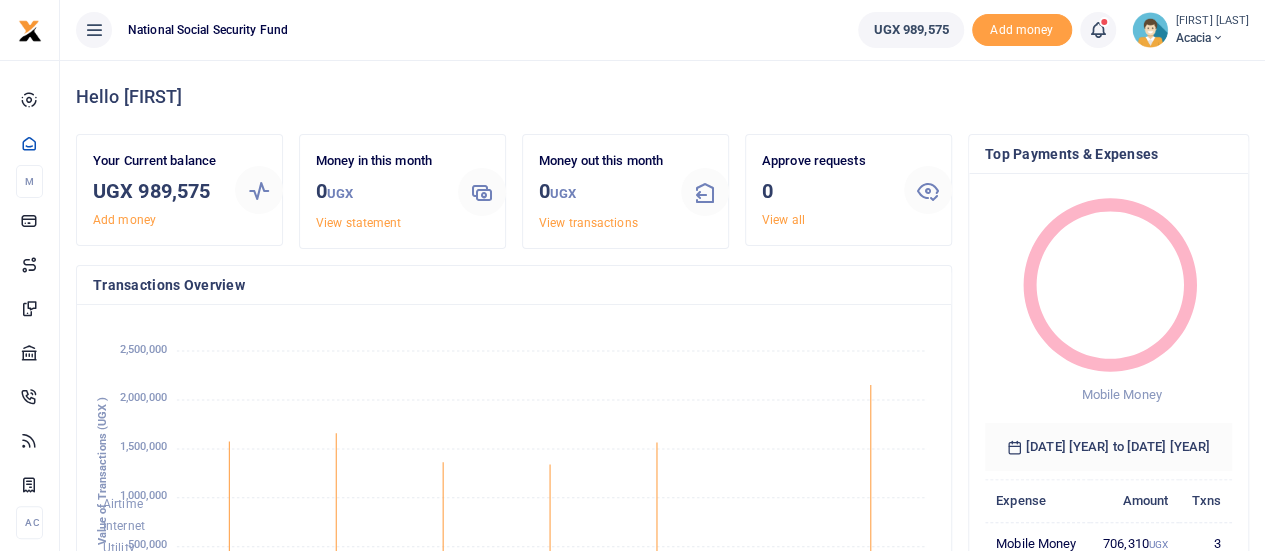 click on "Acacia" at bounding box center (1212, 38) 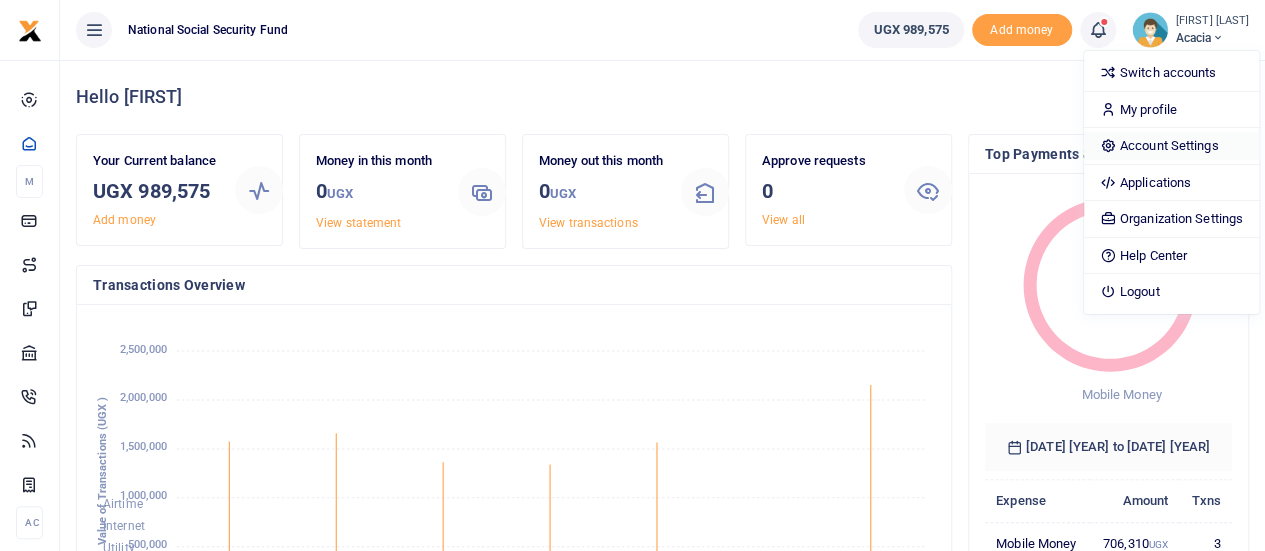 click on "Account Settings" at bounding box center (1171, 146) 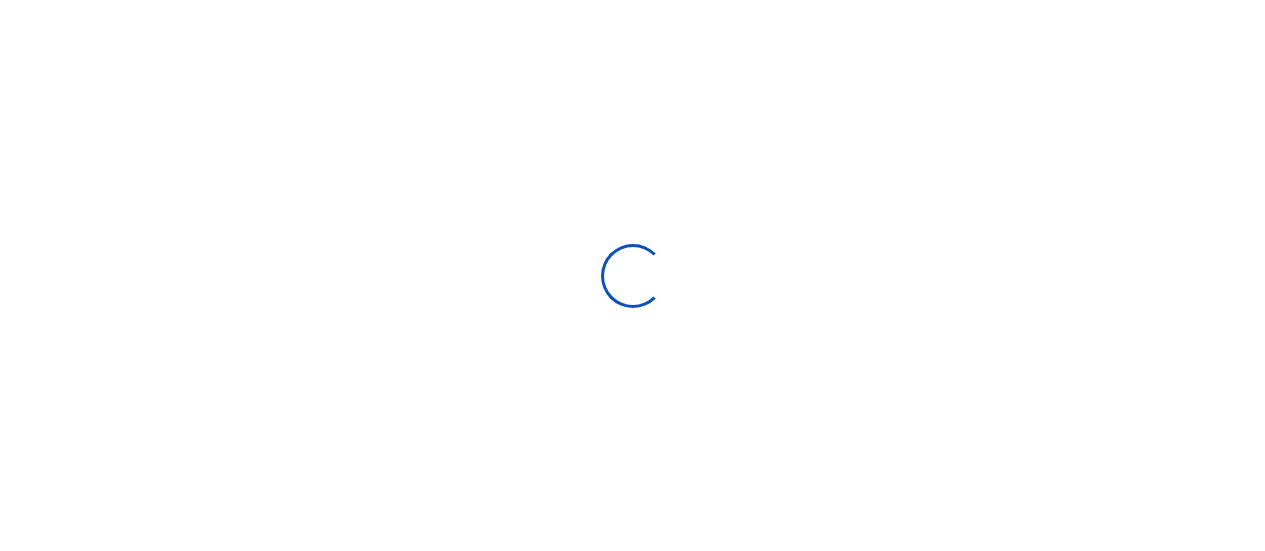 scroll, scrollTop: 0, scrollLeft: 0, axis: both 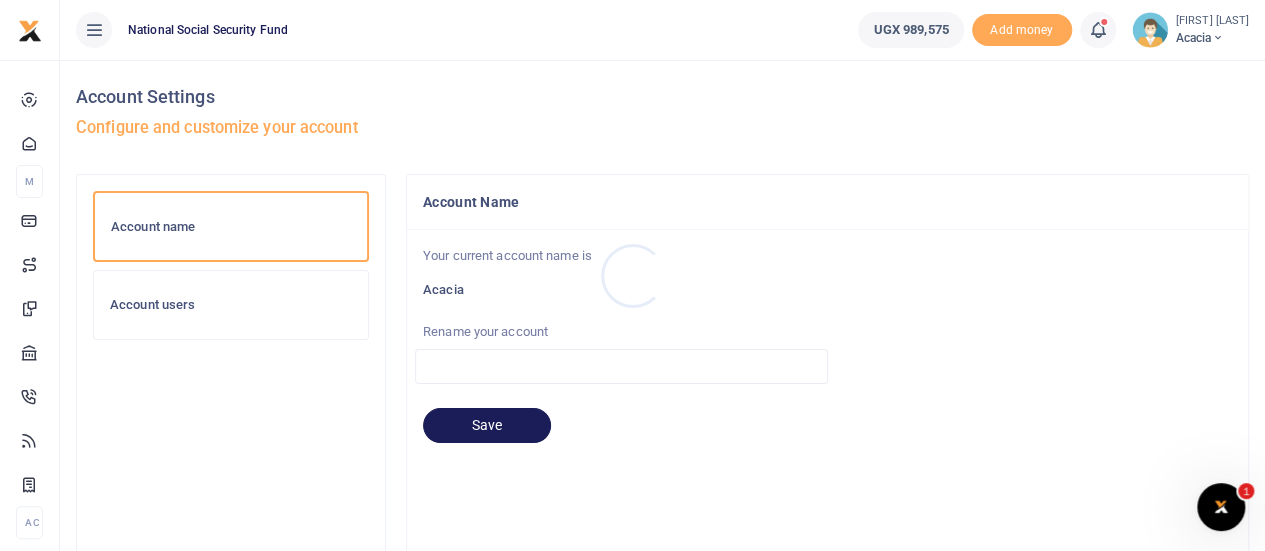 click at bounding box center [632, 275] 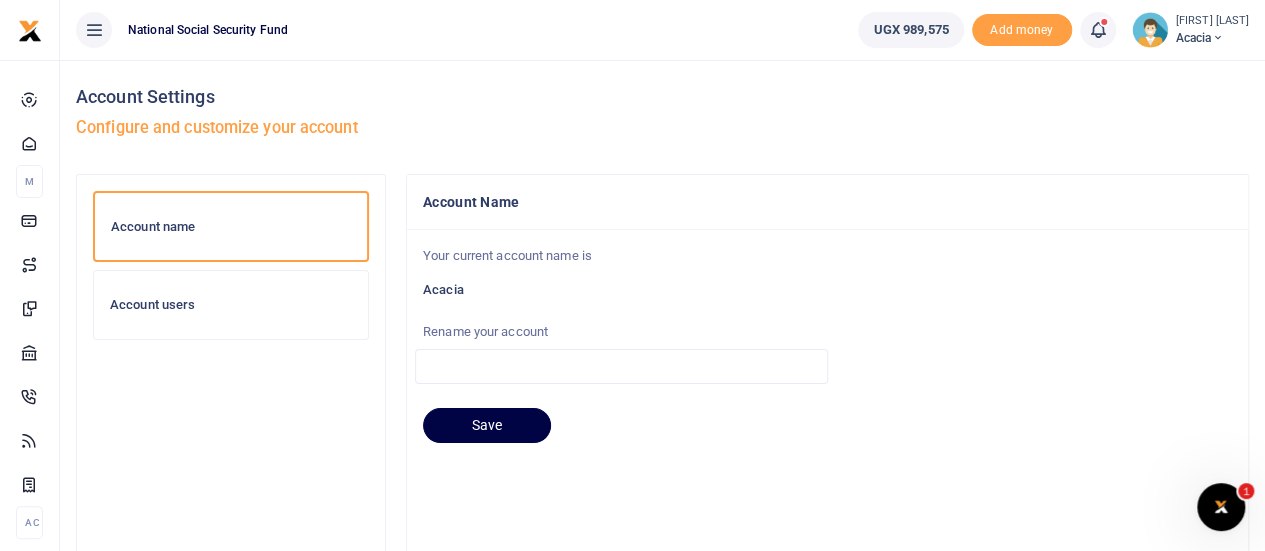 click on "Account users" at bounding box center [231, 305] 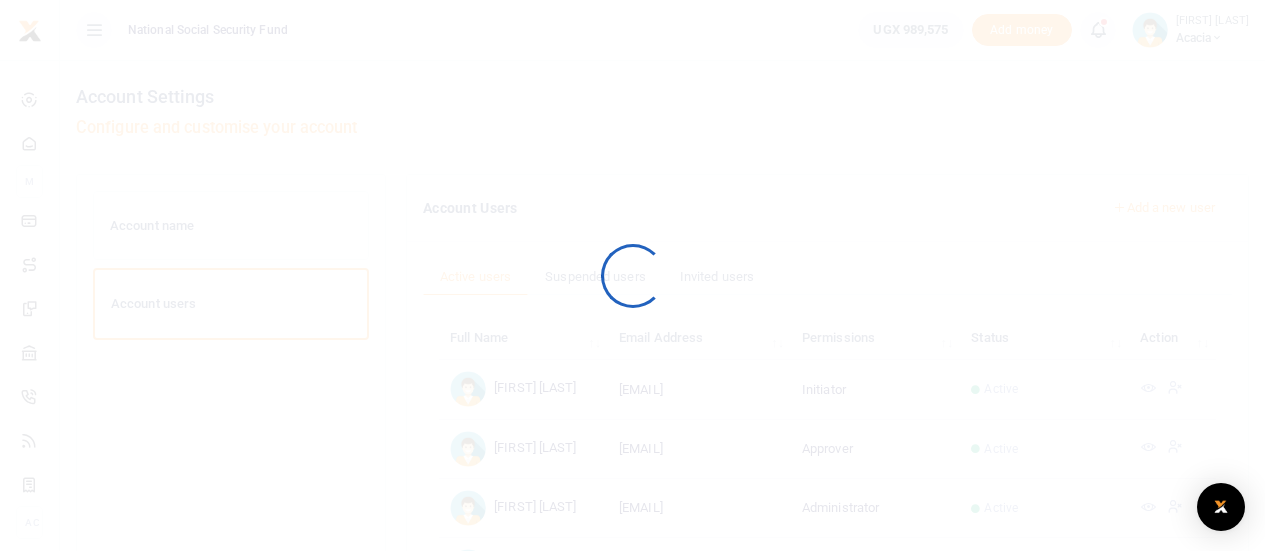 scroll, scrollTop: 0, scrollLeft: 0, axis: both 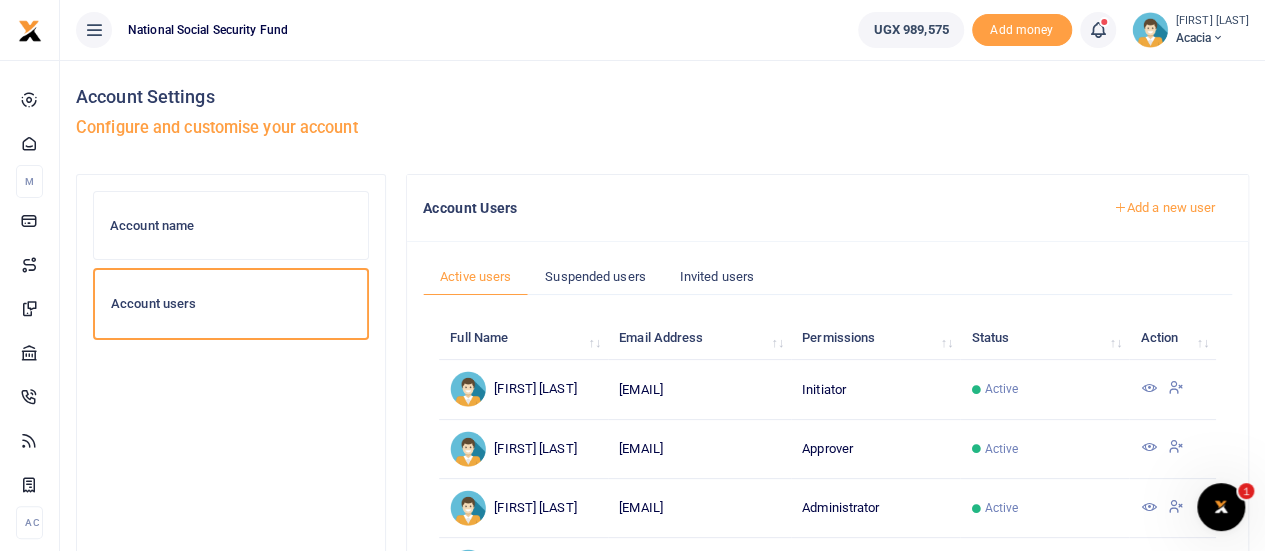 click on "Add a new user" at bounding box center (1164, 208) 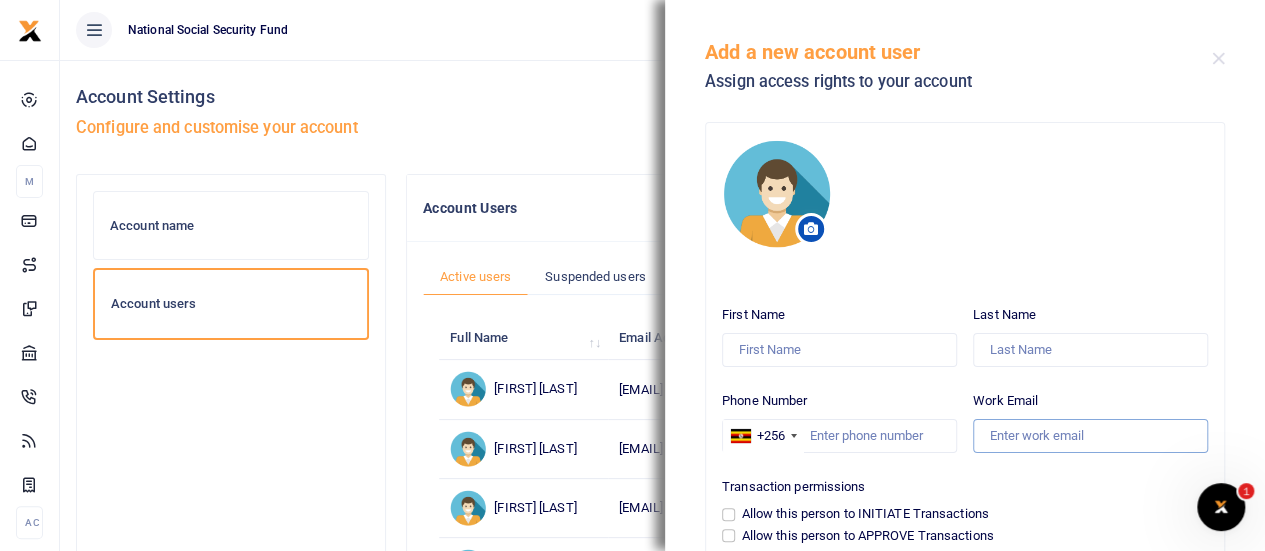 click on "Work Email" at bounding box center [1090, 436] 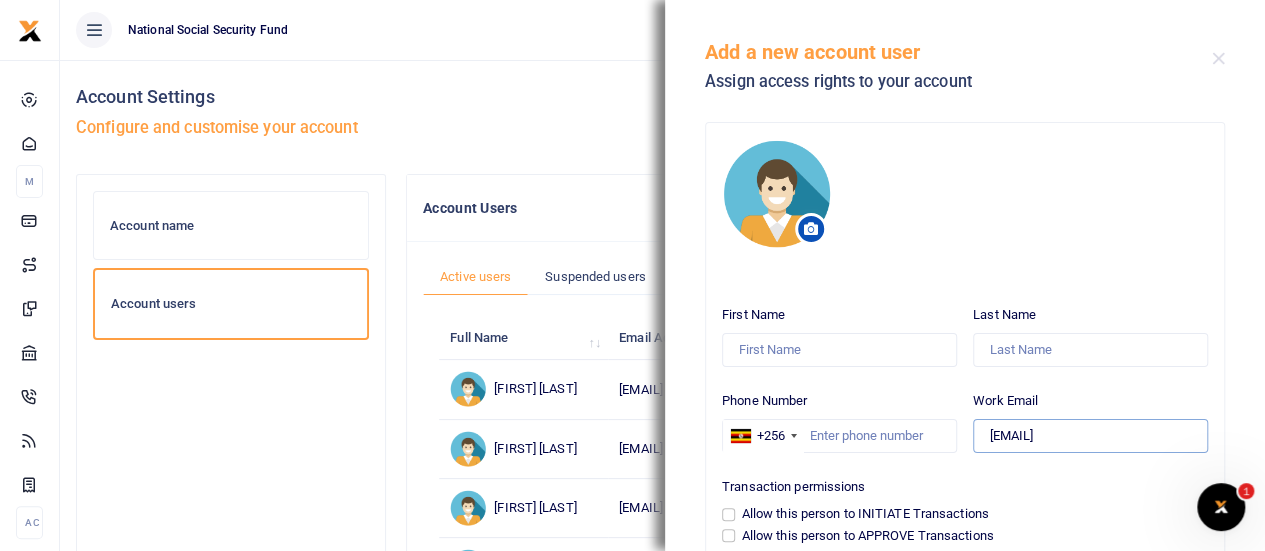type on "nmuwumba@nssfug.org" 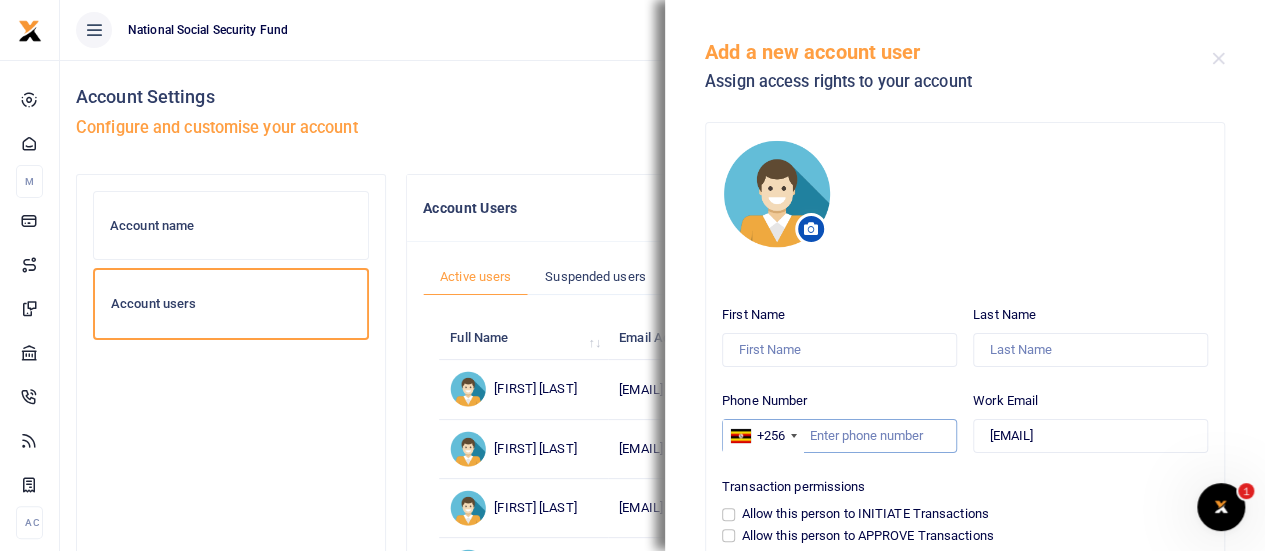 click on "Phone Number" at bounding box center [839, 436] 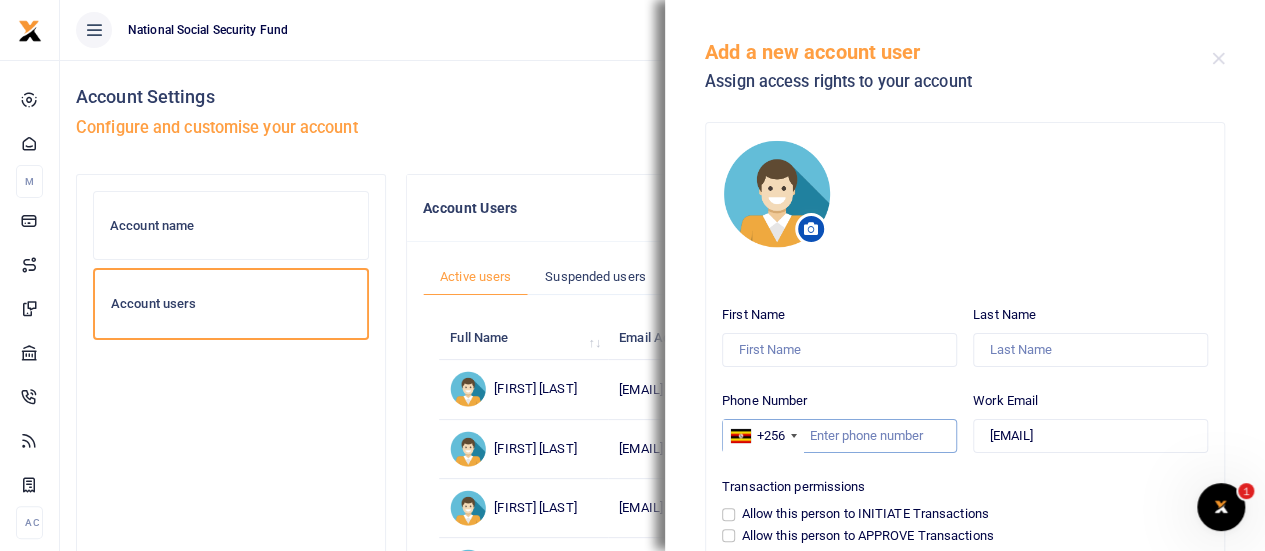 paste on "00700109389" 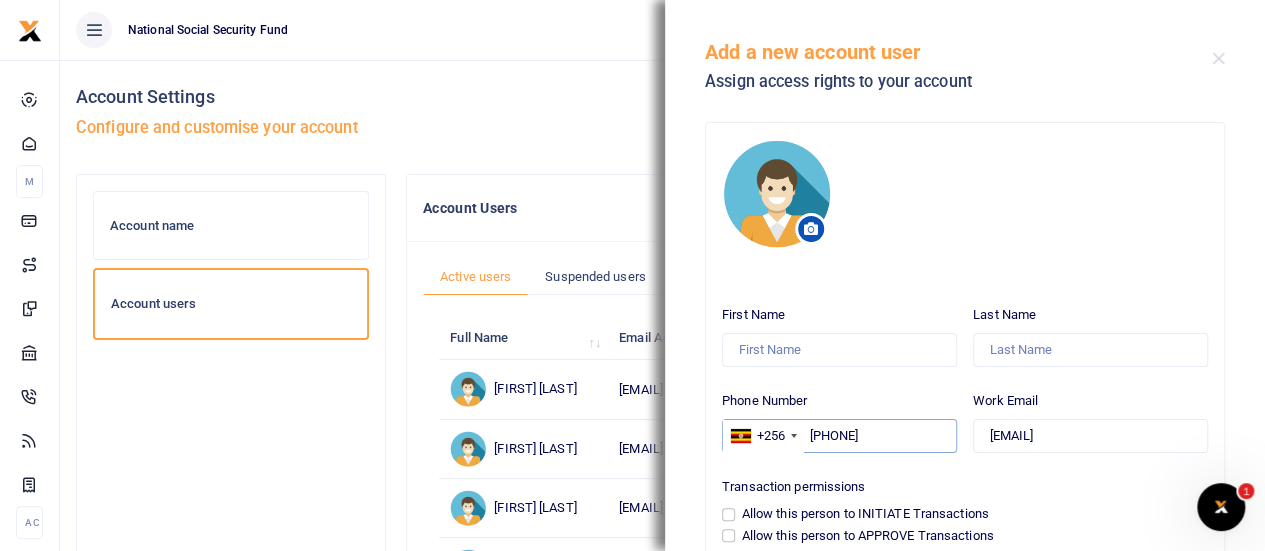 click on "00700109389" at bounding box center (839, 436) 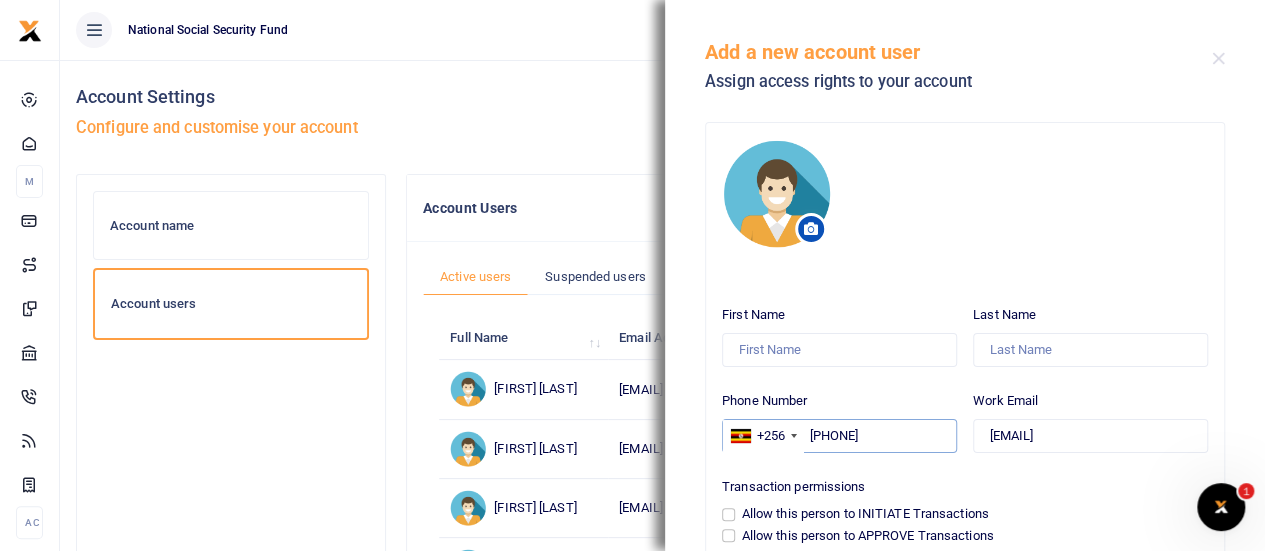 type on "700109389" 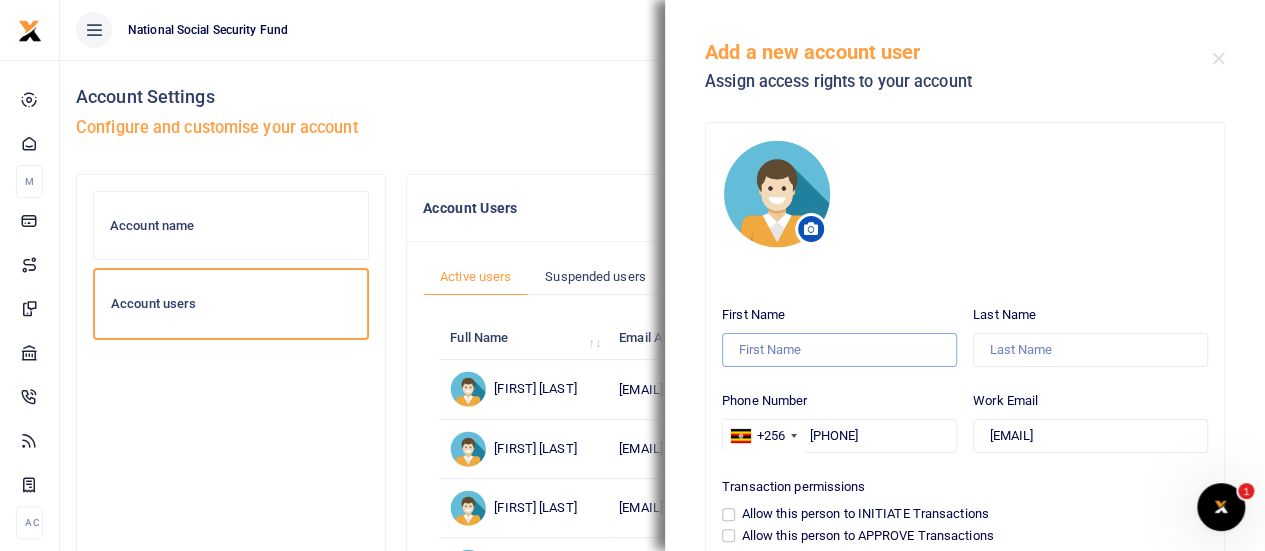 click on "First Name" at bounding box center [839, 350] 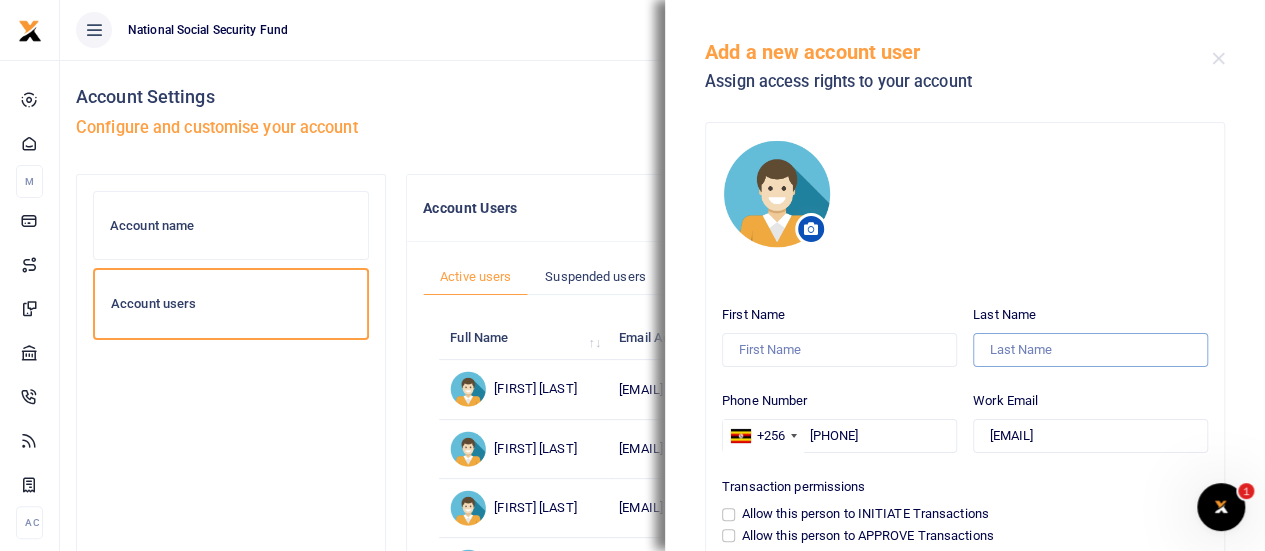 click on "Last Name" at bounding box center (1090, 350) 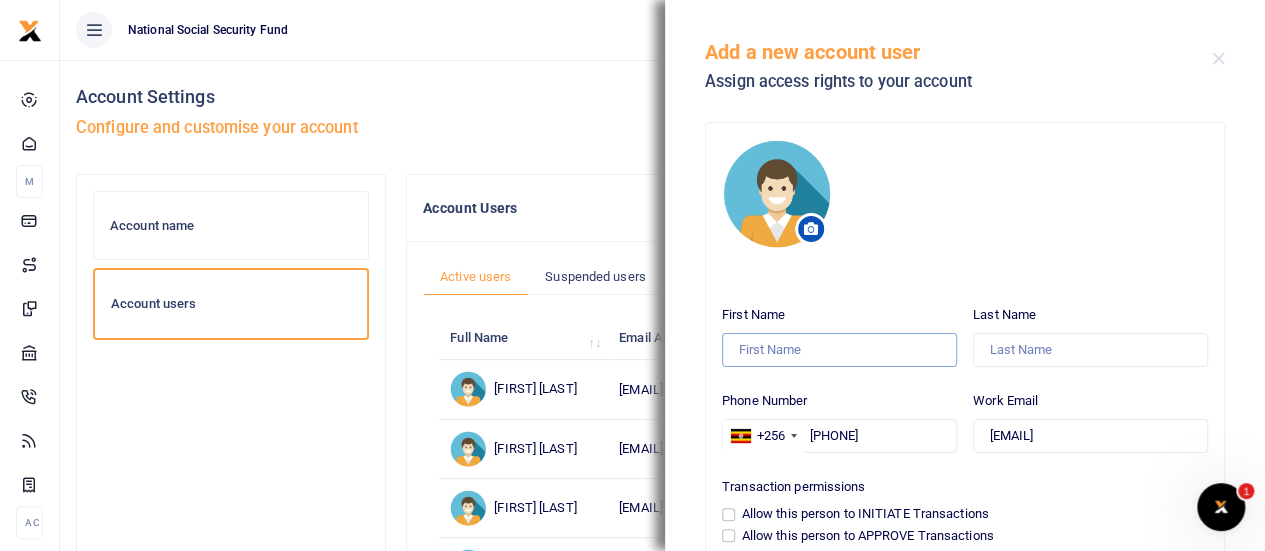 click on "First Name" at bounding box center (839, 350) 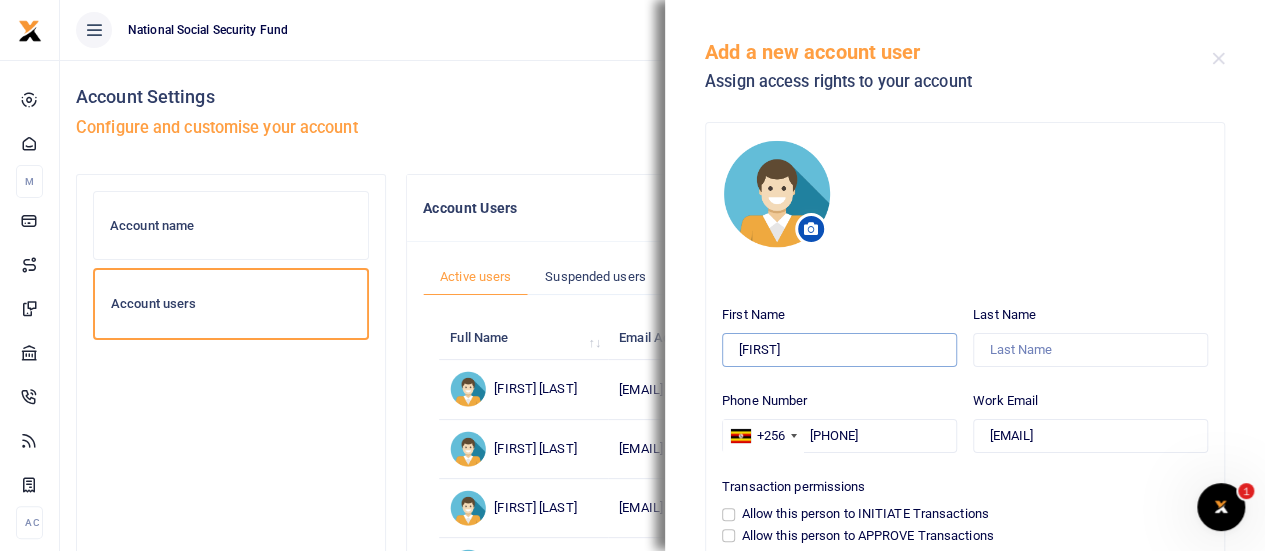 type on "Norah" 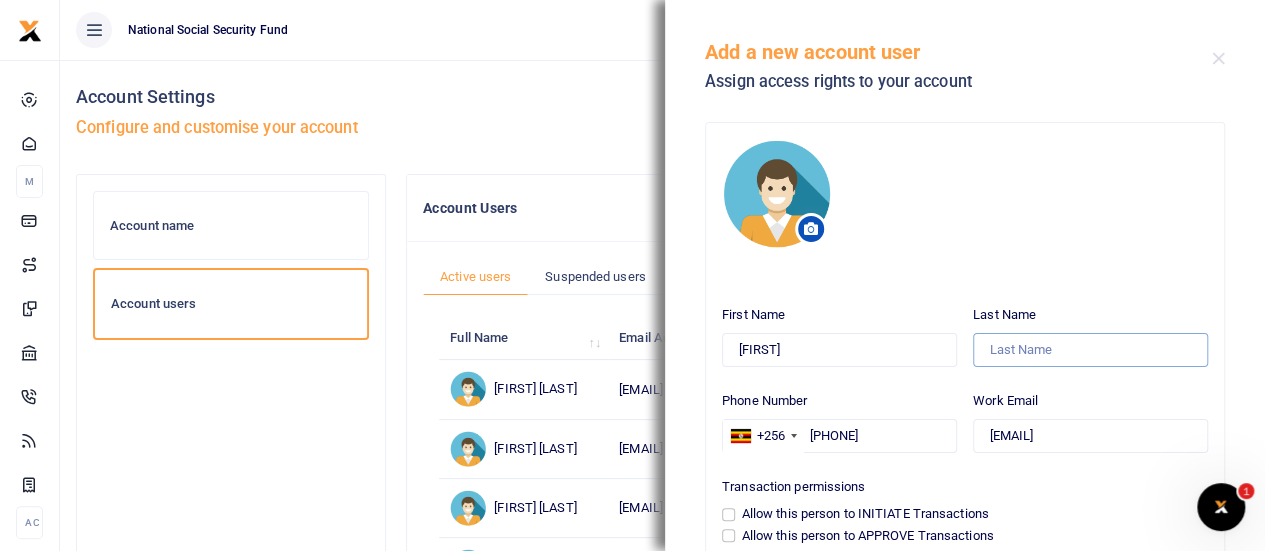 click on "Last Name" at bounding box center [1090, 350] 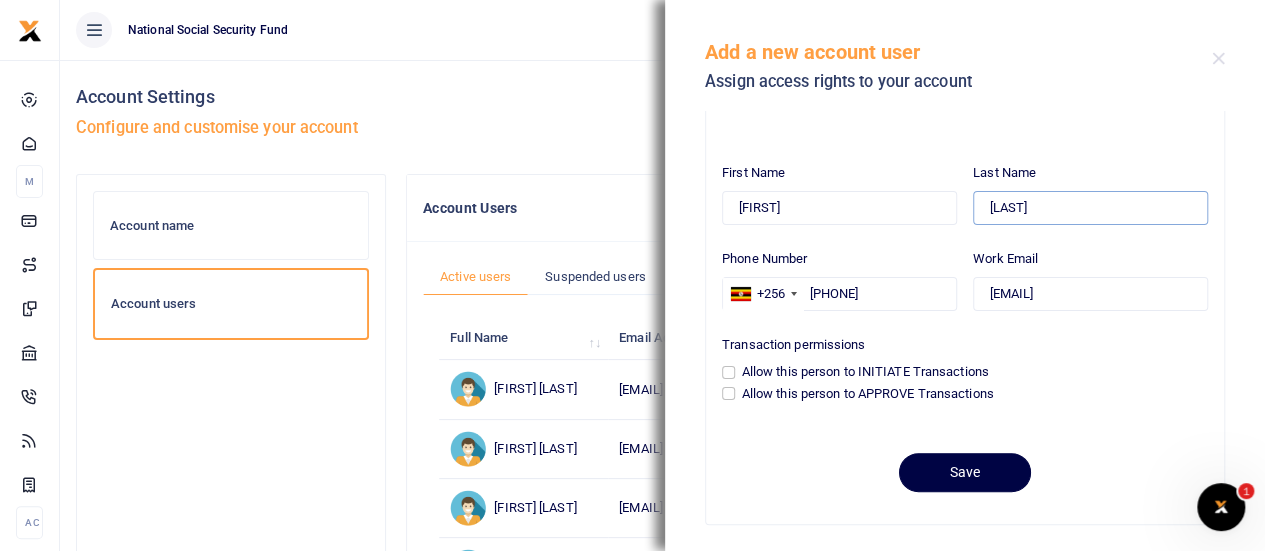 scroll, scrollTop: 145, scrollLeft: 0, axis: vertical 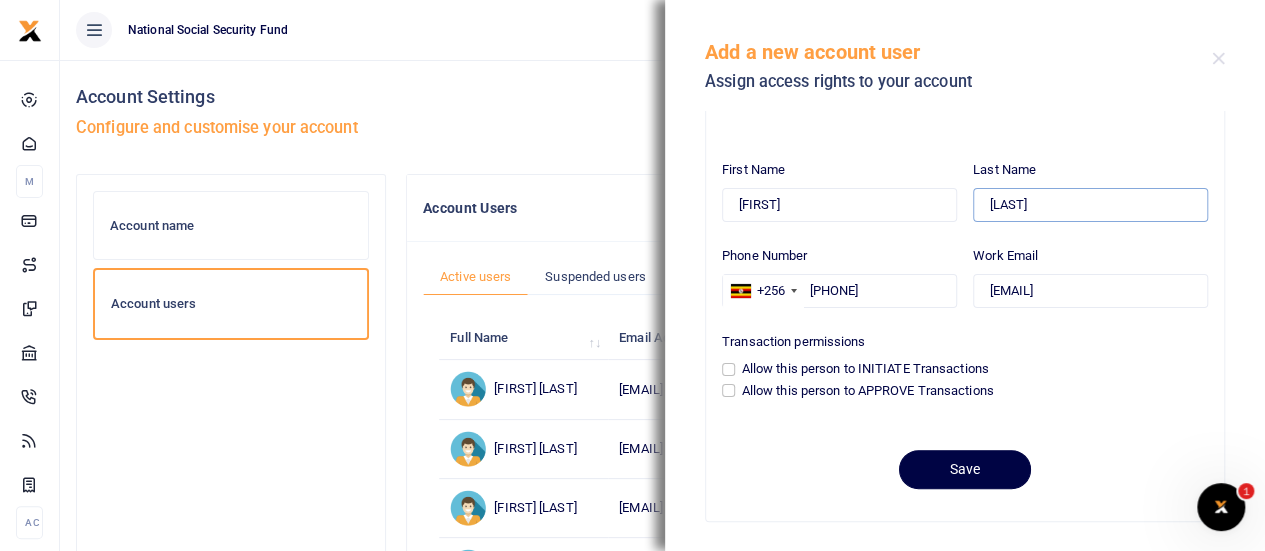 click on "Muwumba" at bounding box center (1090, 205) 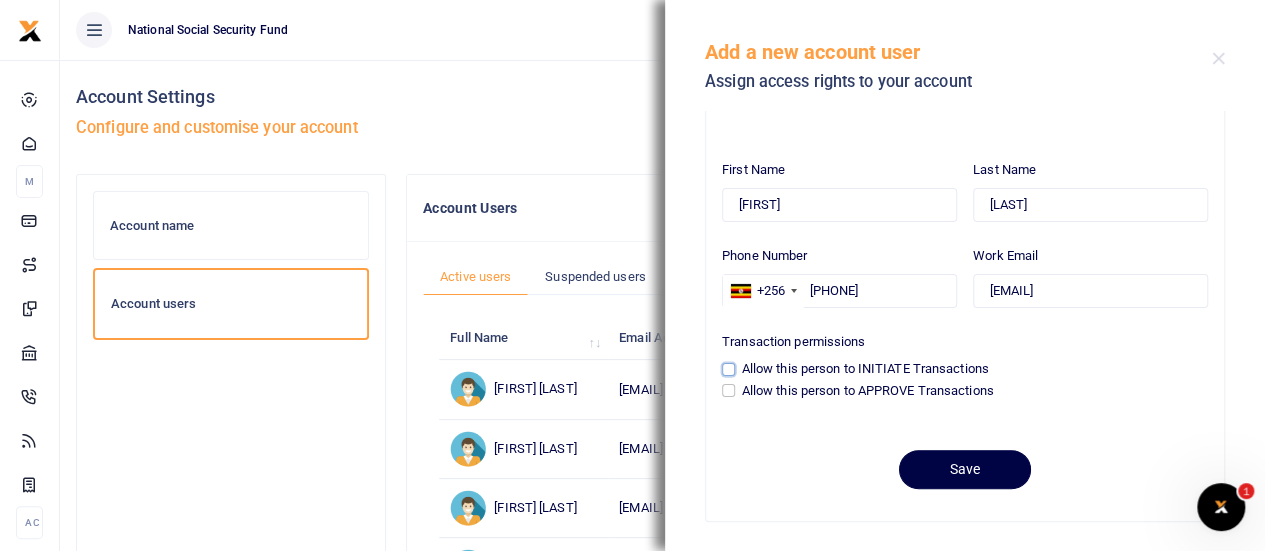 click on "Allow this person to INITIATE Transactions" at bounding box center [728, 369] 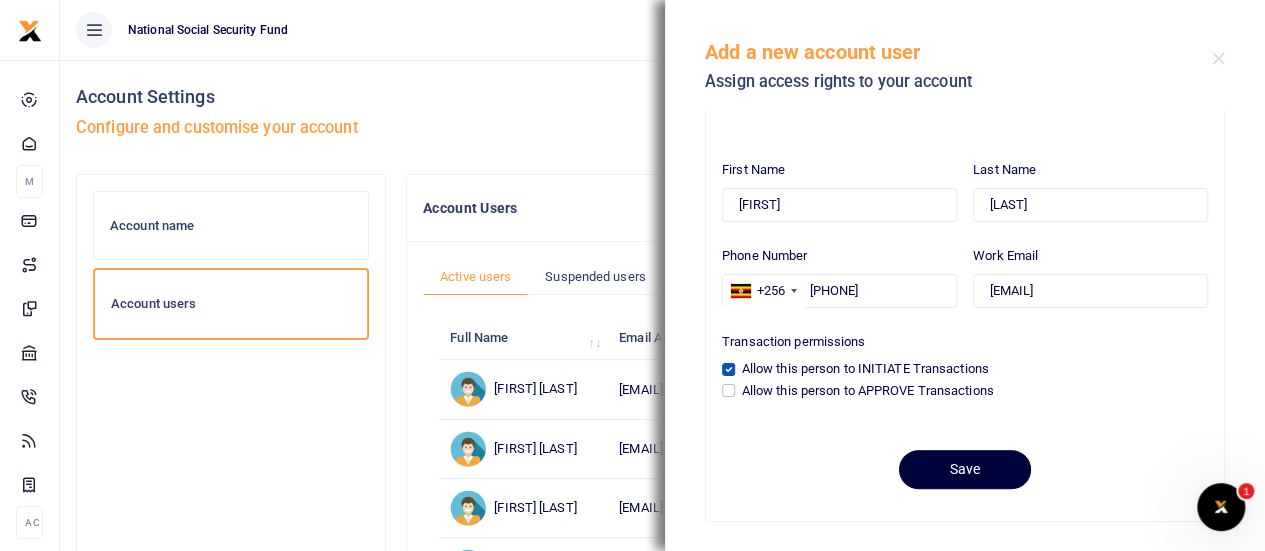 click on "Save" at bounding box center (965, 469) 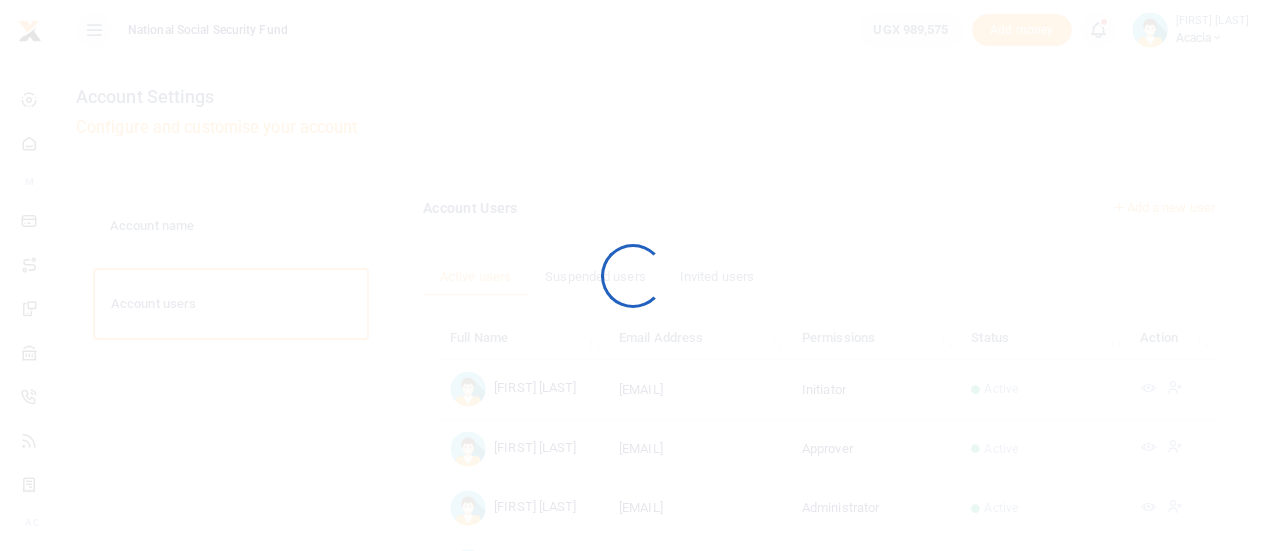 scroll, scrollTop: 0, scrollLeft: 0, axis: both 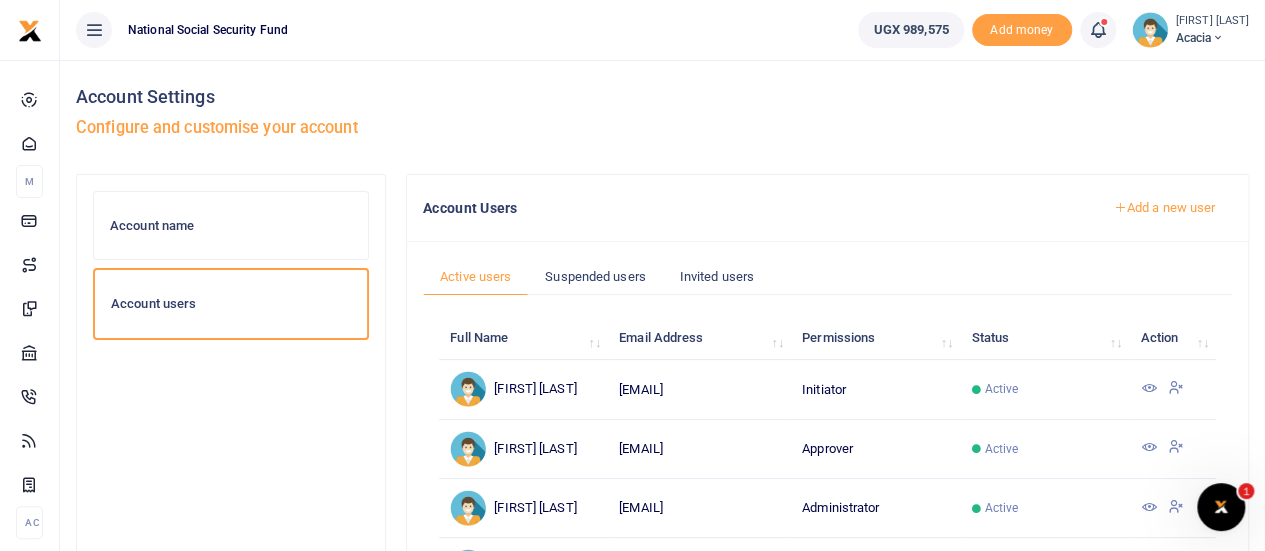 click at bounding box center [1148, 388] 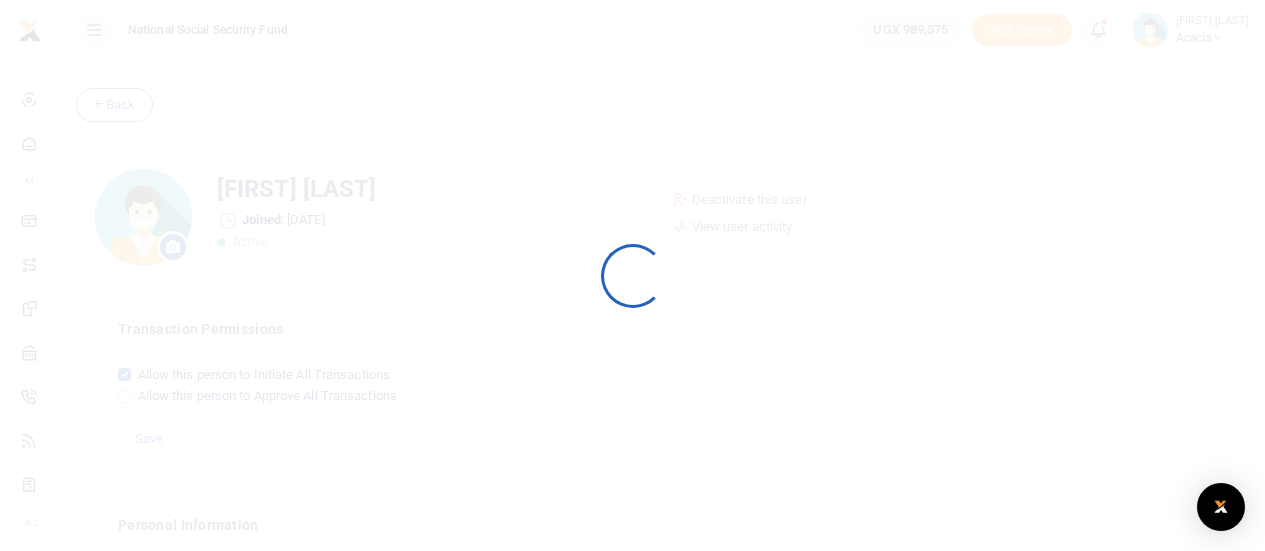 scroll, scrollTop: 0, scrollLeft: 0, axis: both 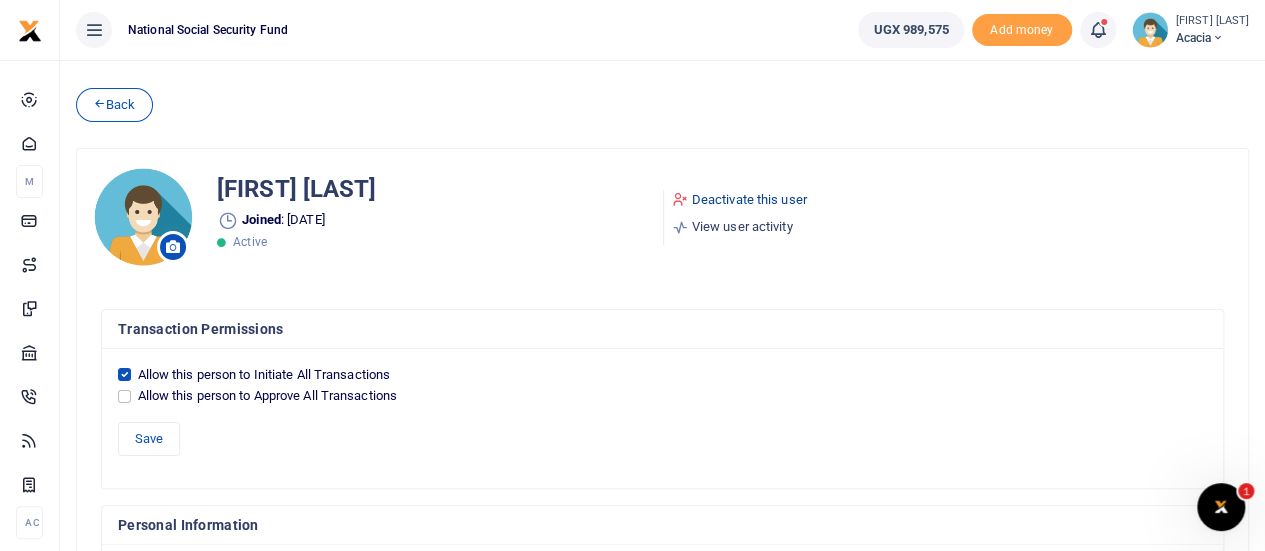 click on "Deactivate this user" at bounding box center (739, 200) 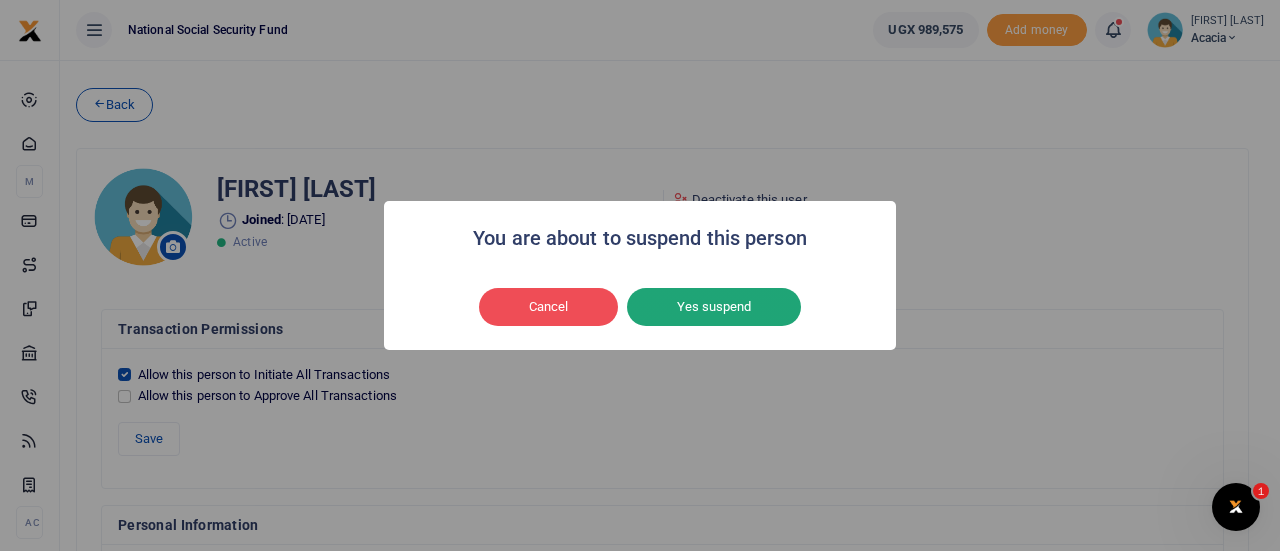 click on "Yes suspend" at bounding box center (714, 307) 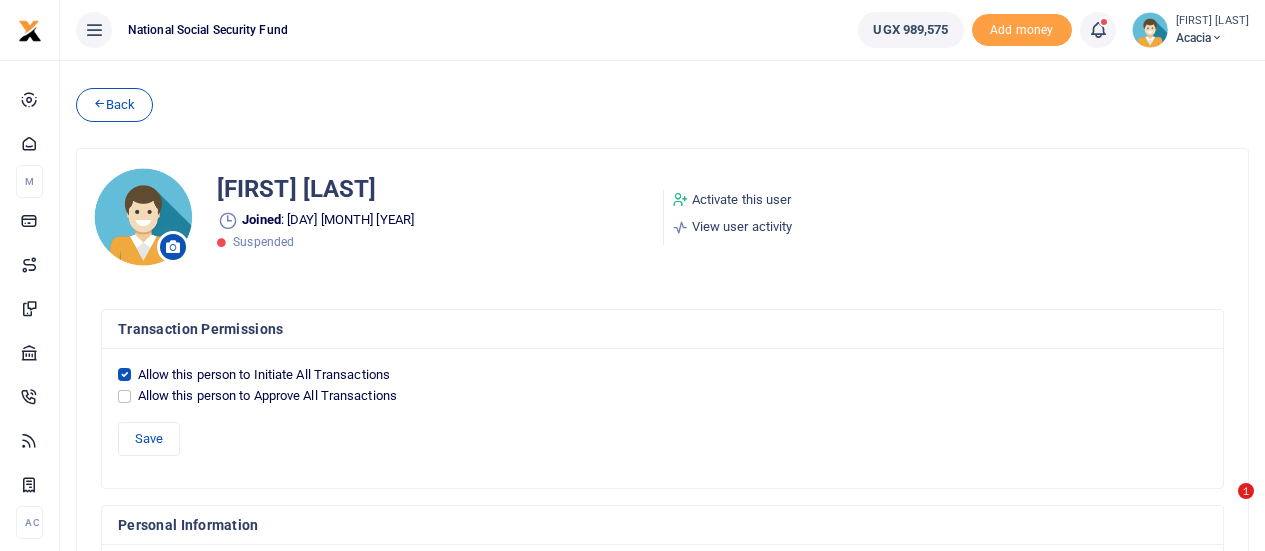 scroll, scrollTop: 0, scrollLeft: 0, axis: both 